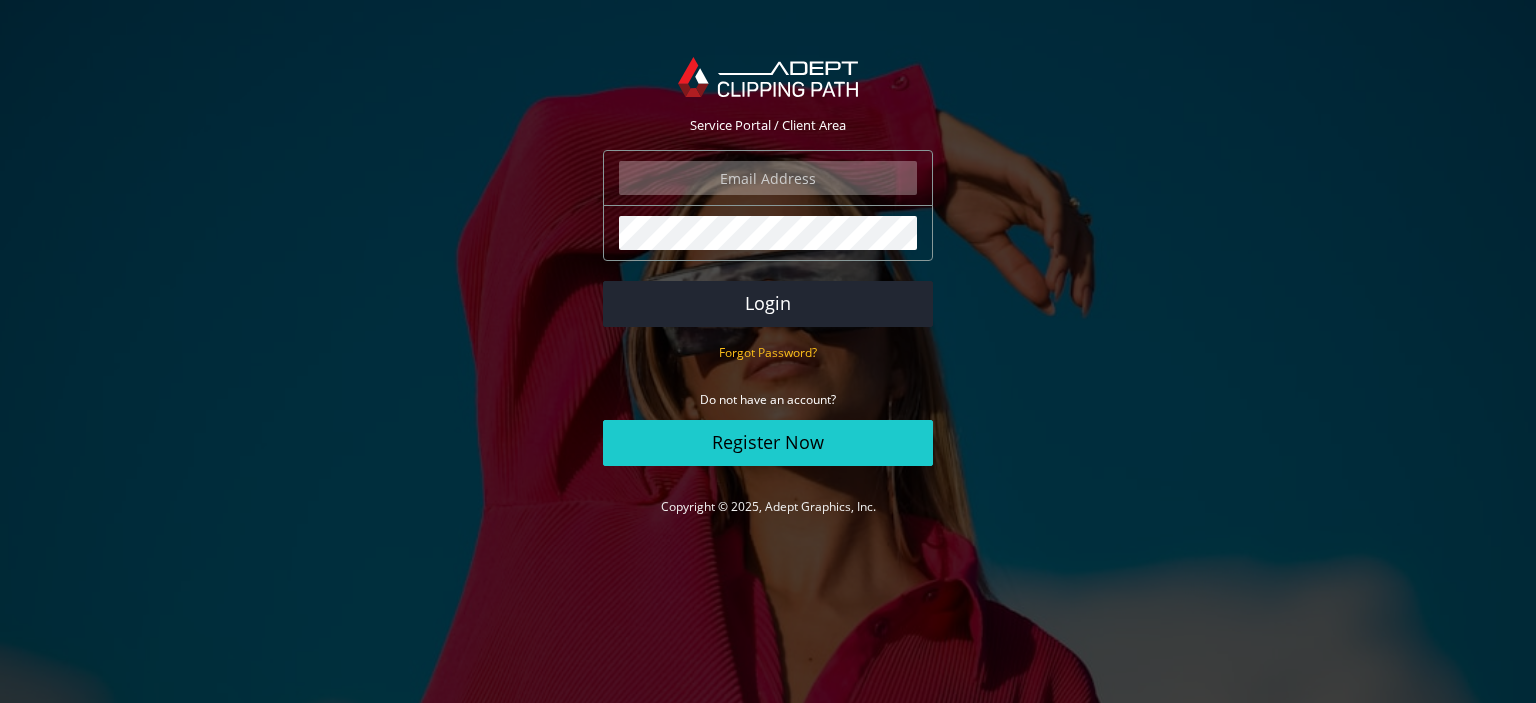 scroll, scrollTop: 0, scrollLeft: 0, axis: both 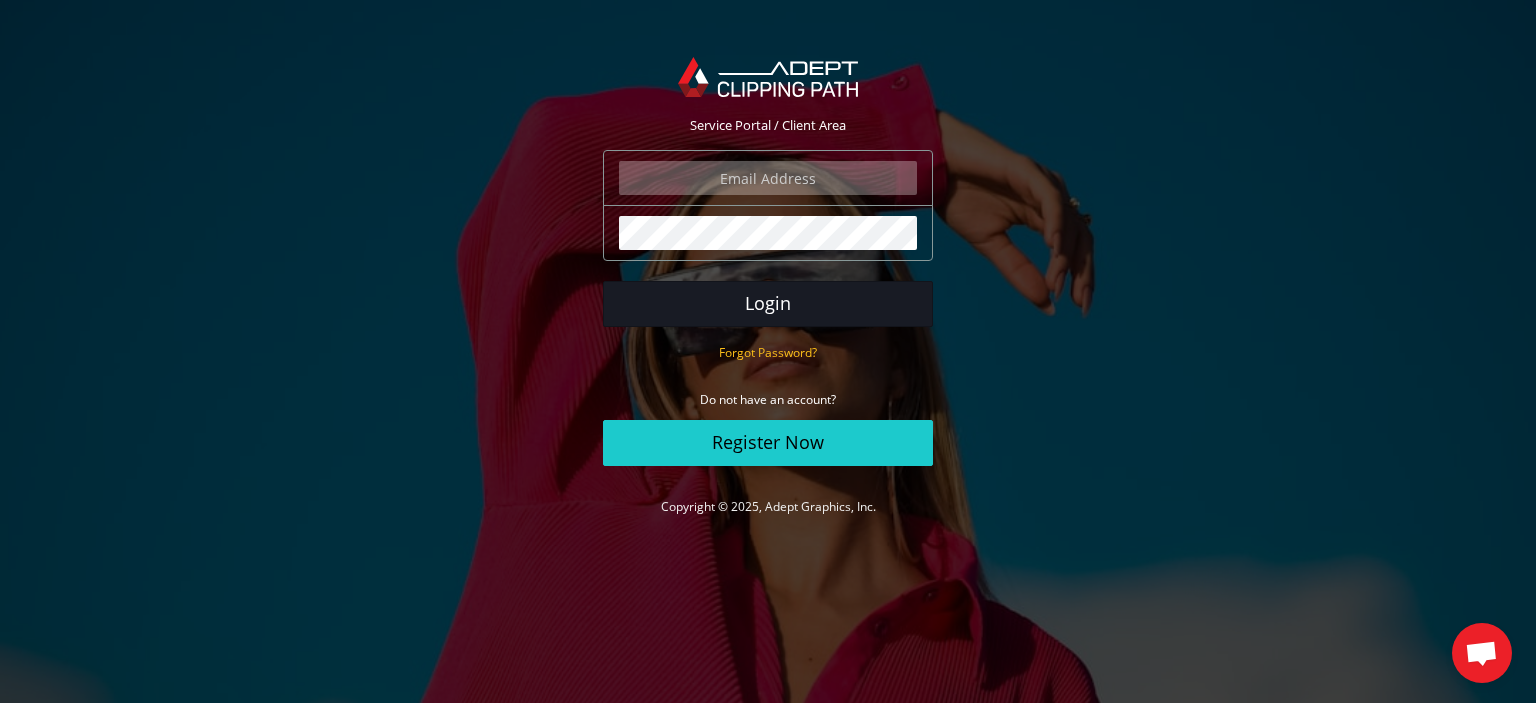 type on "[USERNAME]@[DOMAIN]" 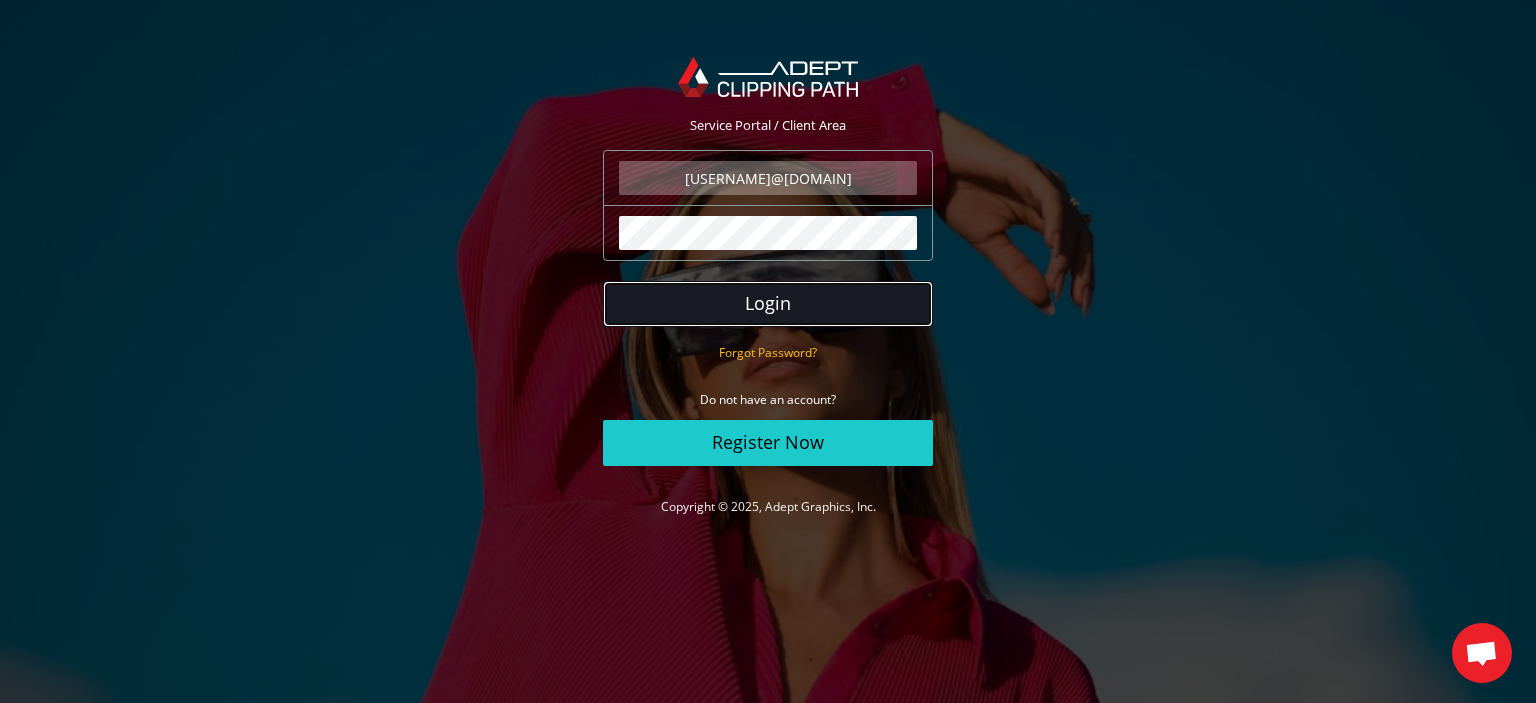 click on "Login" at bounding box center [768, 304] 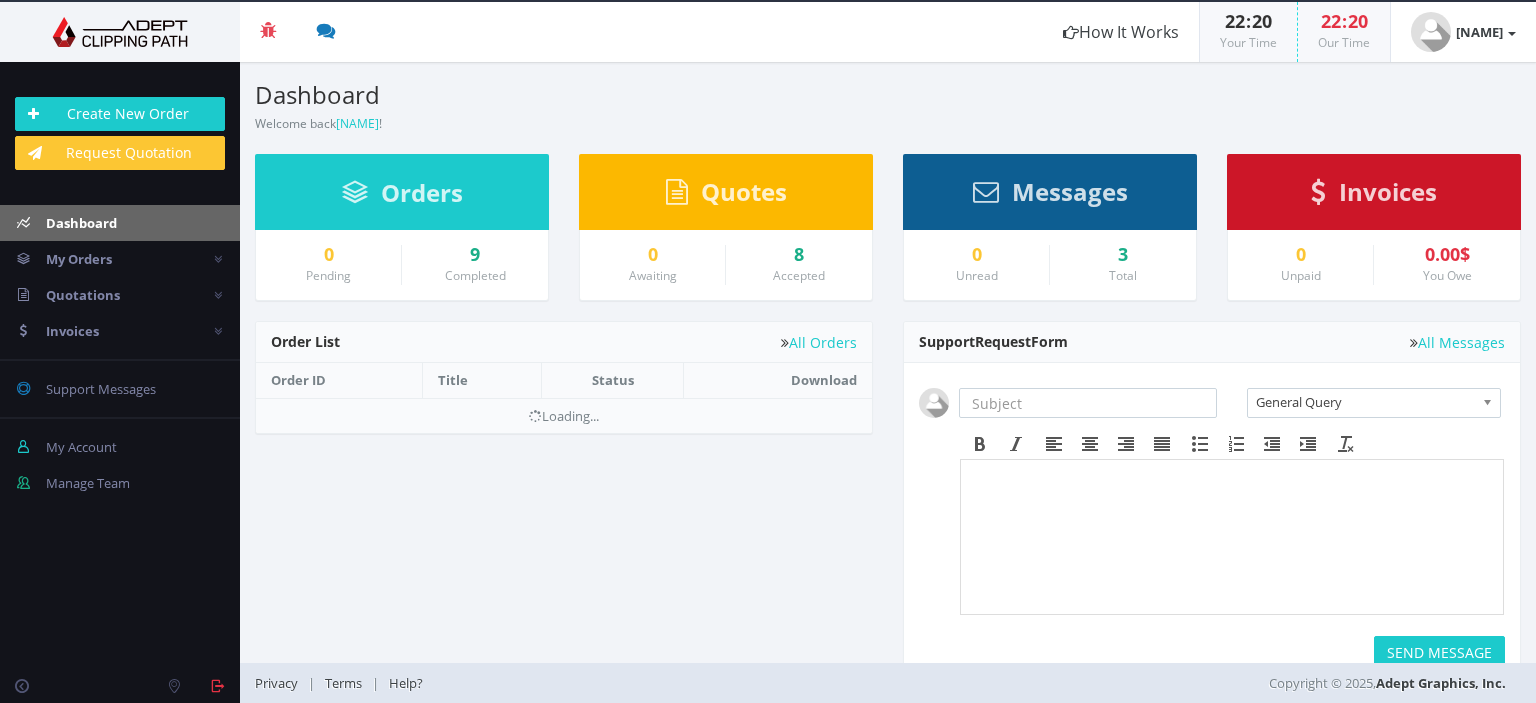 scroll, scrollTop: 0, scrollLeft: 0, axis: both 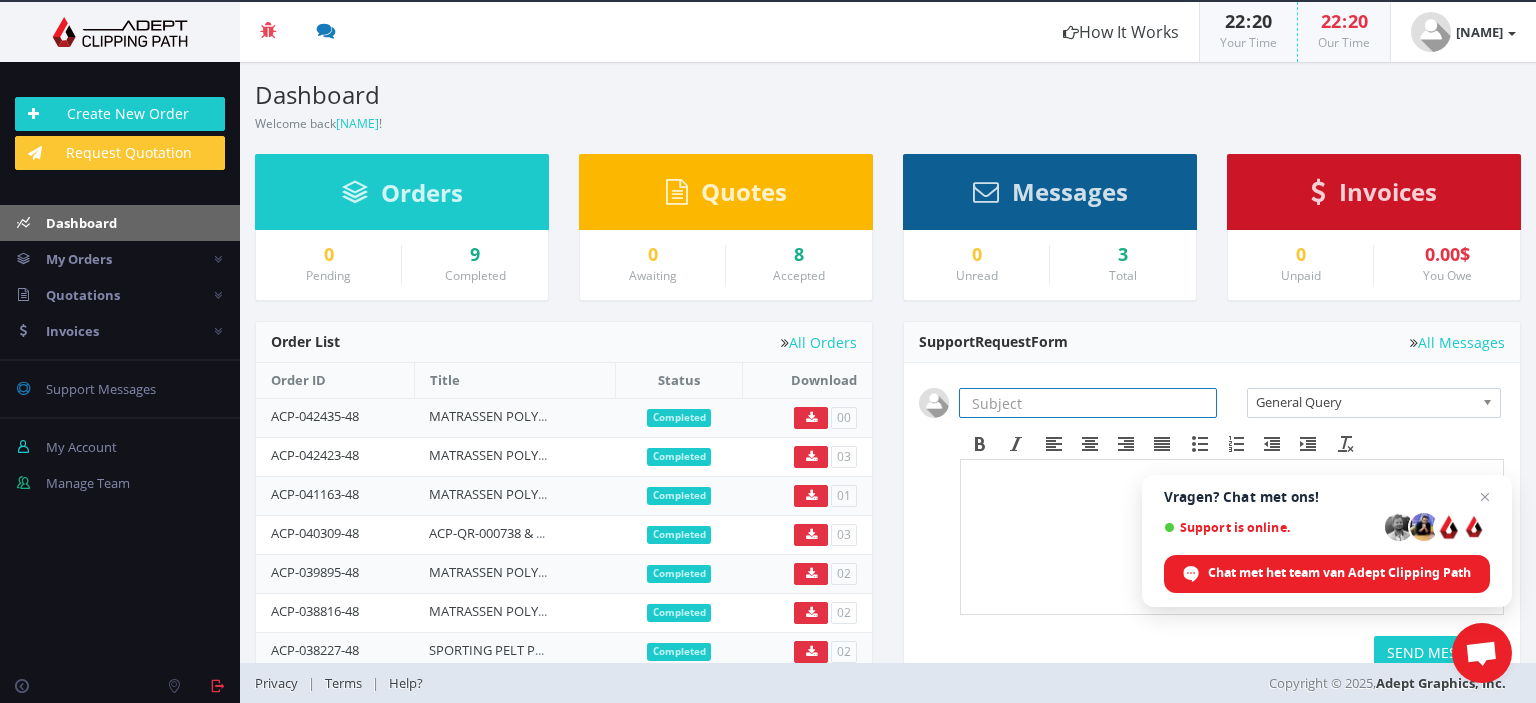 click at bounding box center (1088, 403) 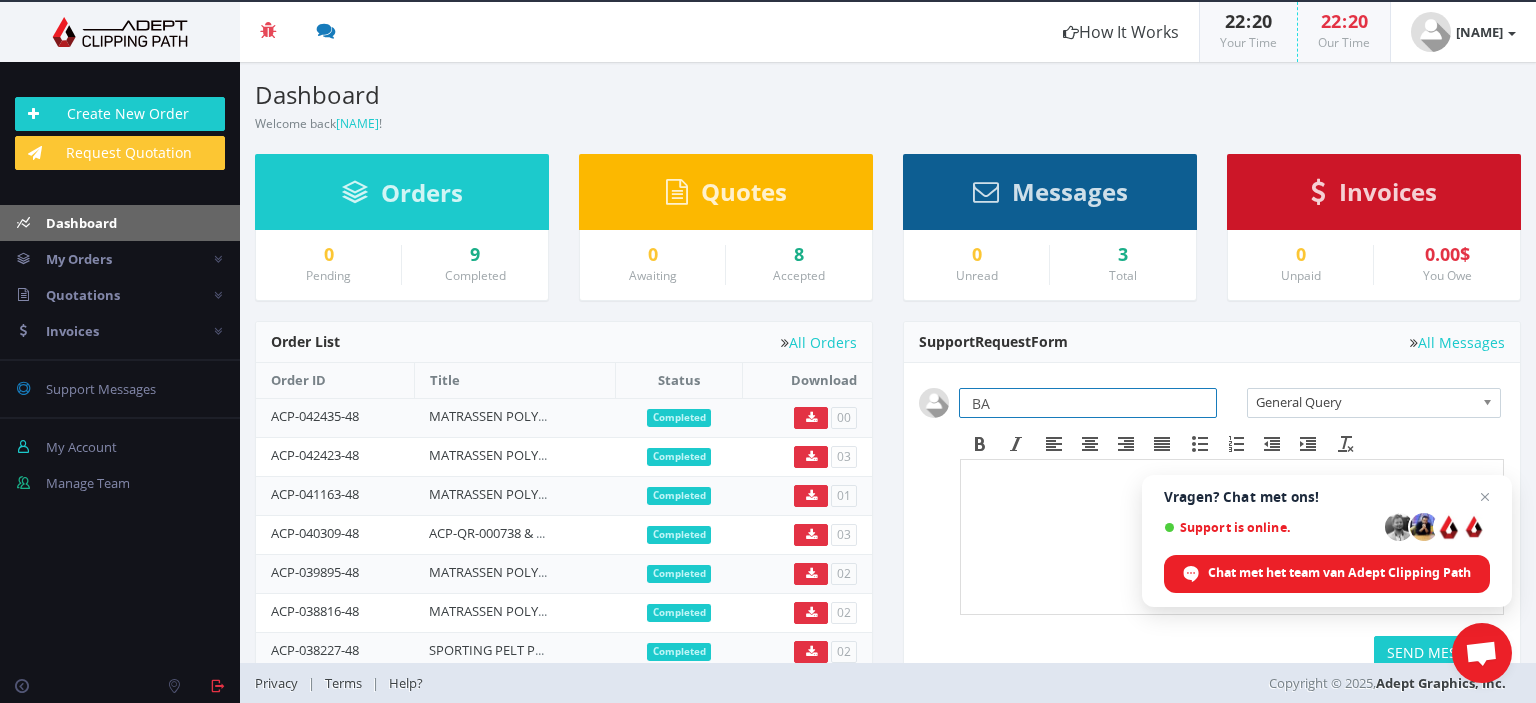 type on "B" 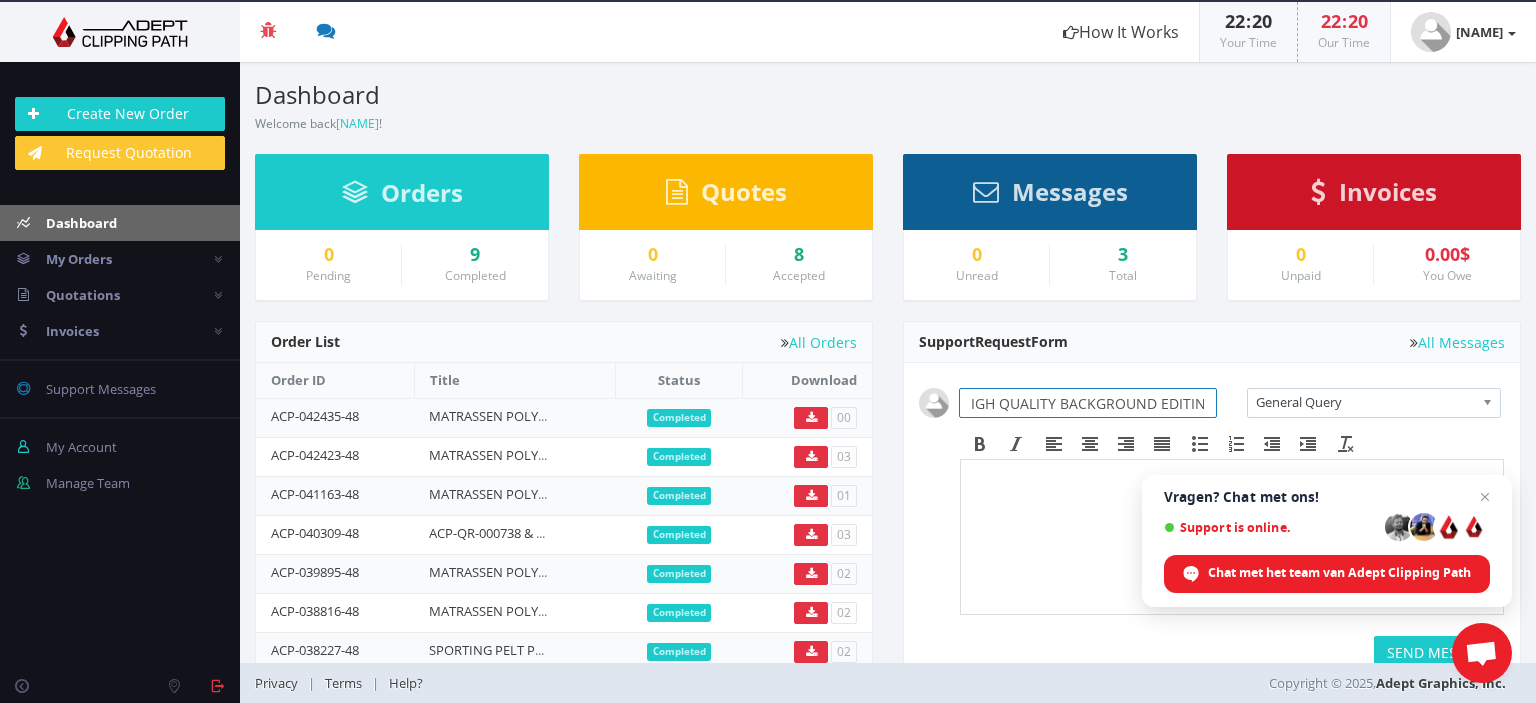scroll, scrollTop: 0, scrollLeft: 21, axis: horizontal 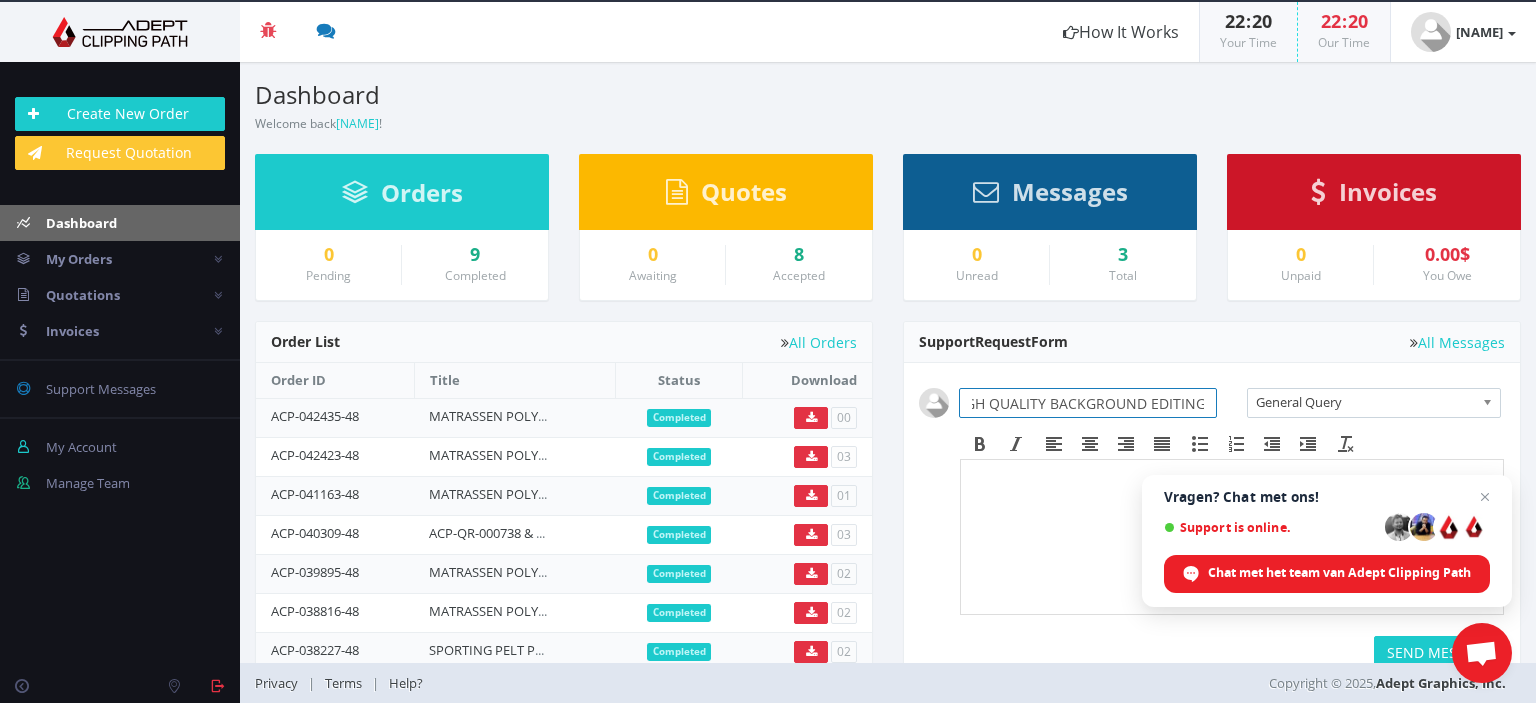 type on "HIGH QUALITY BACKGROUND EDITING" 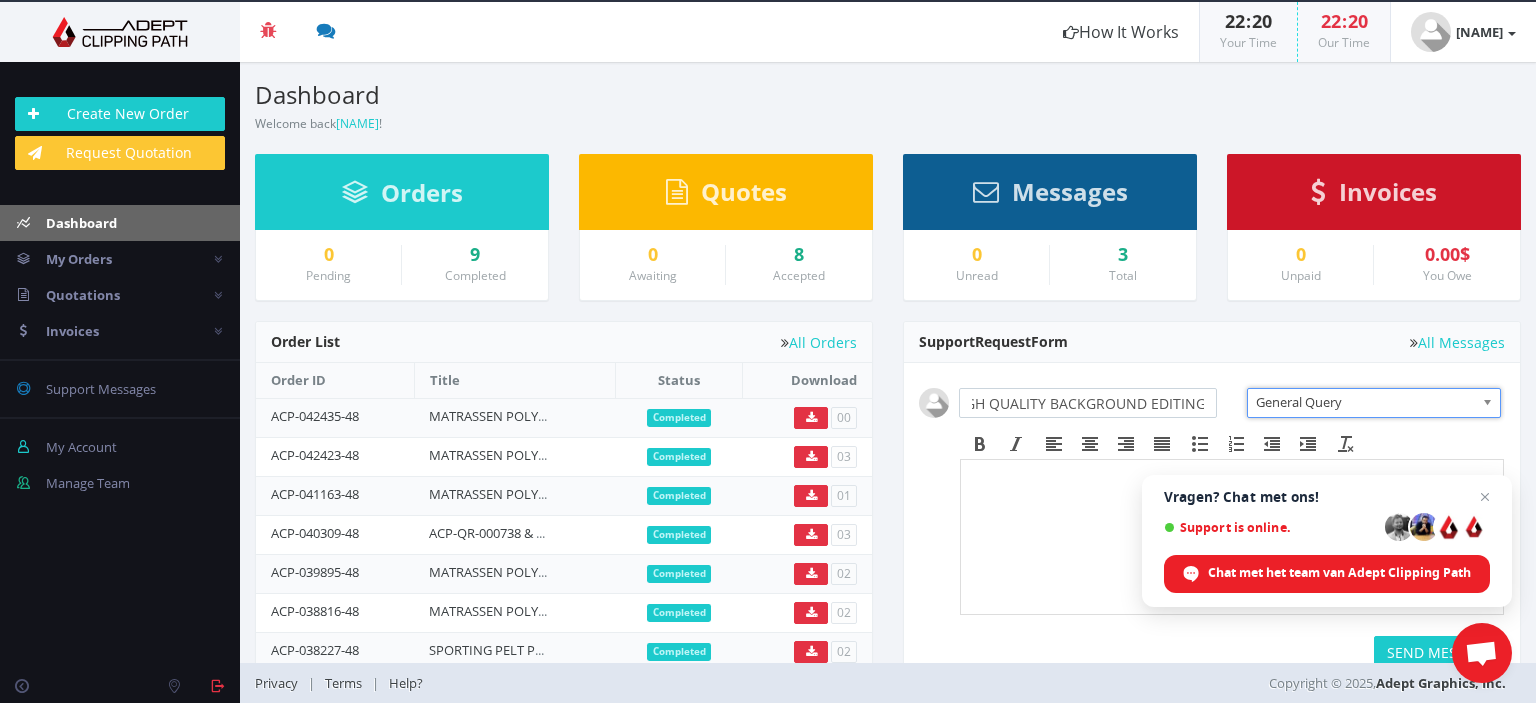 scroll, scrollTop: 0, scrollLeft: 0, axis: both 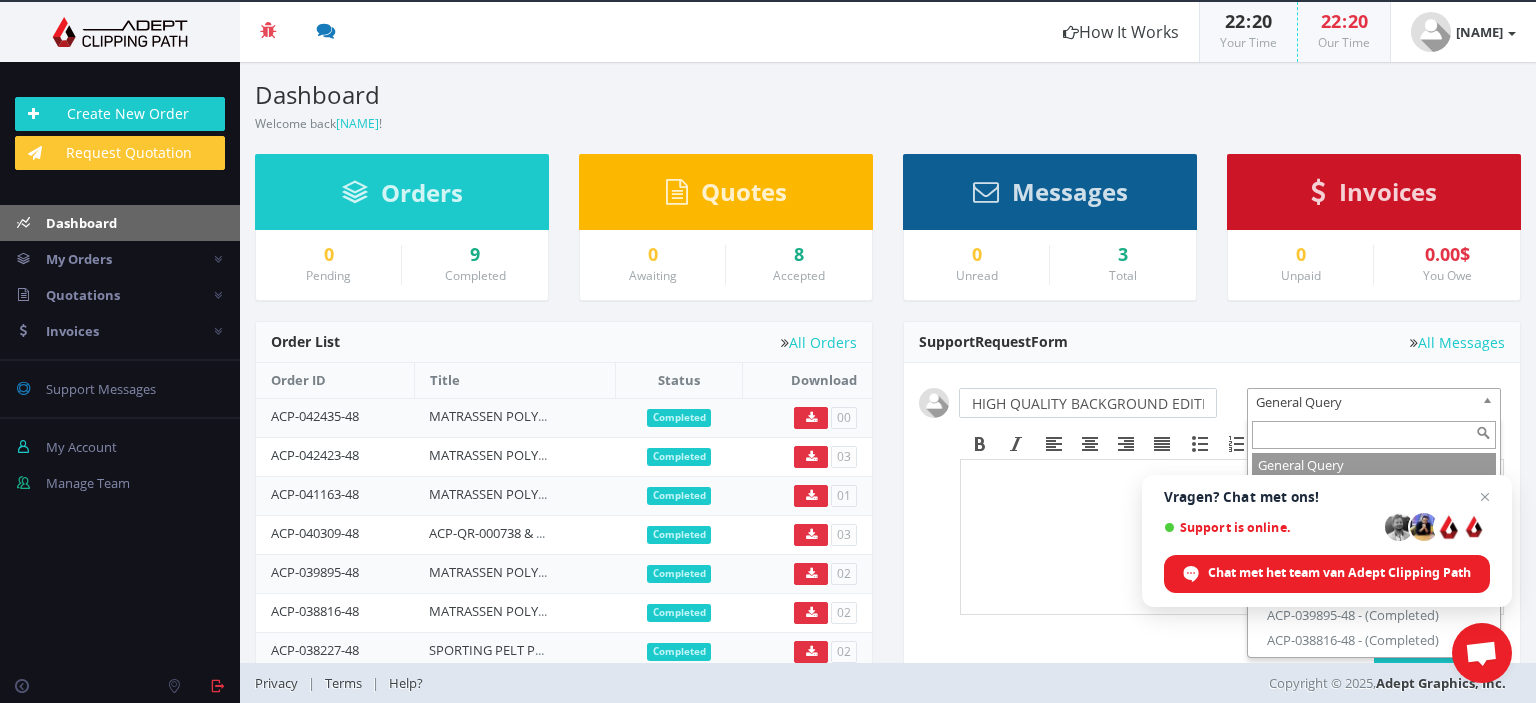click on "General Query" at bounding box center (1365, 402) 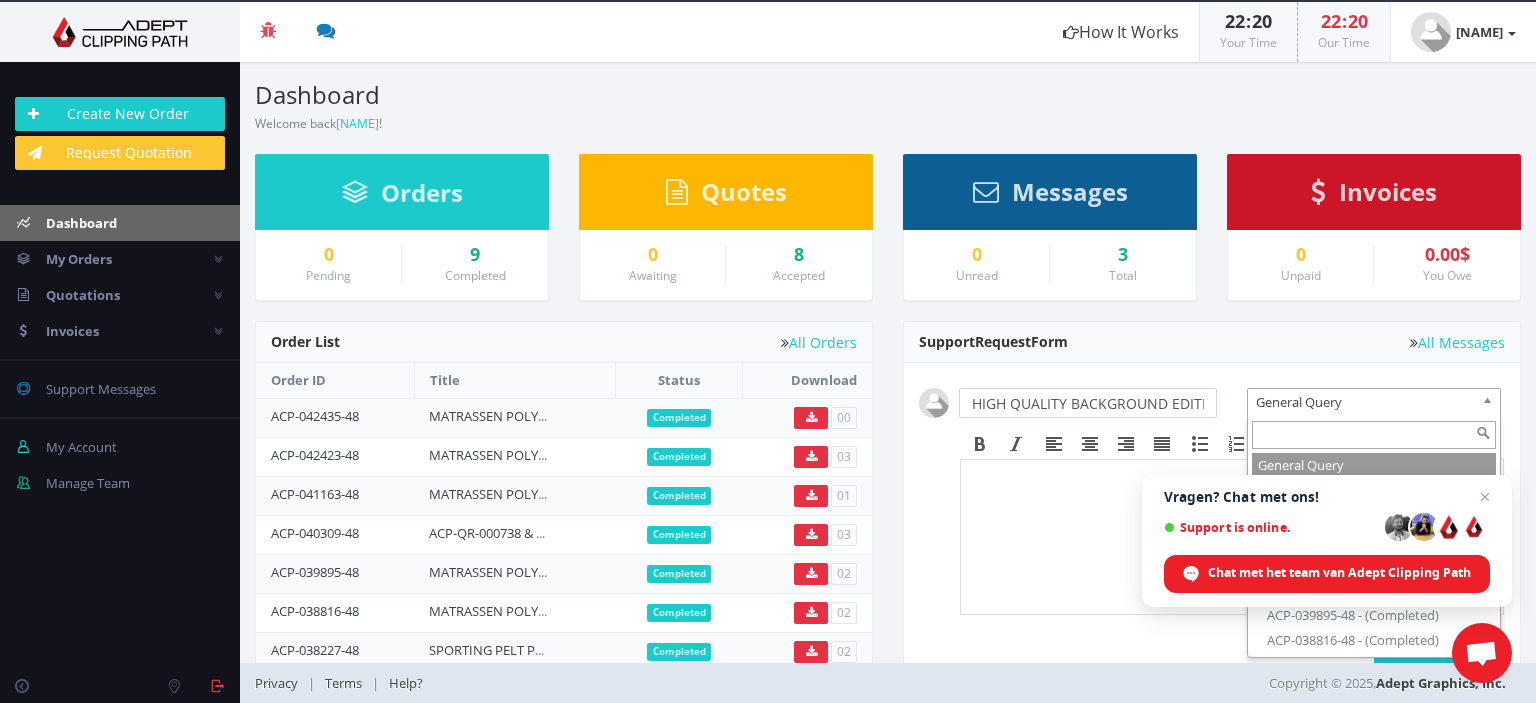 click on "General Query" at bounding box center (1365, 402) 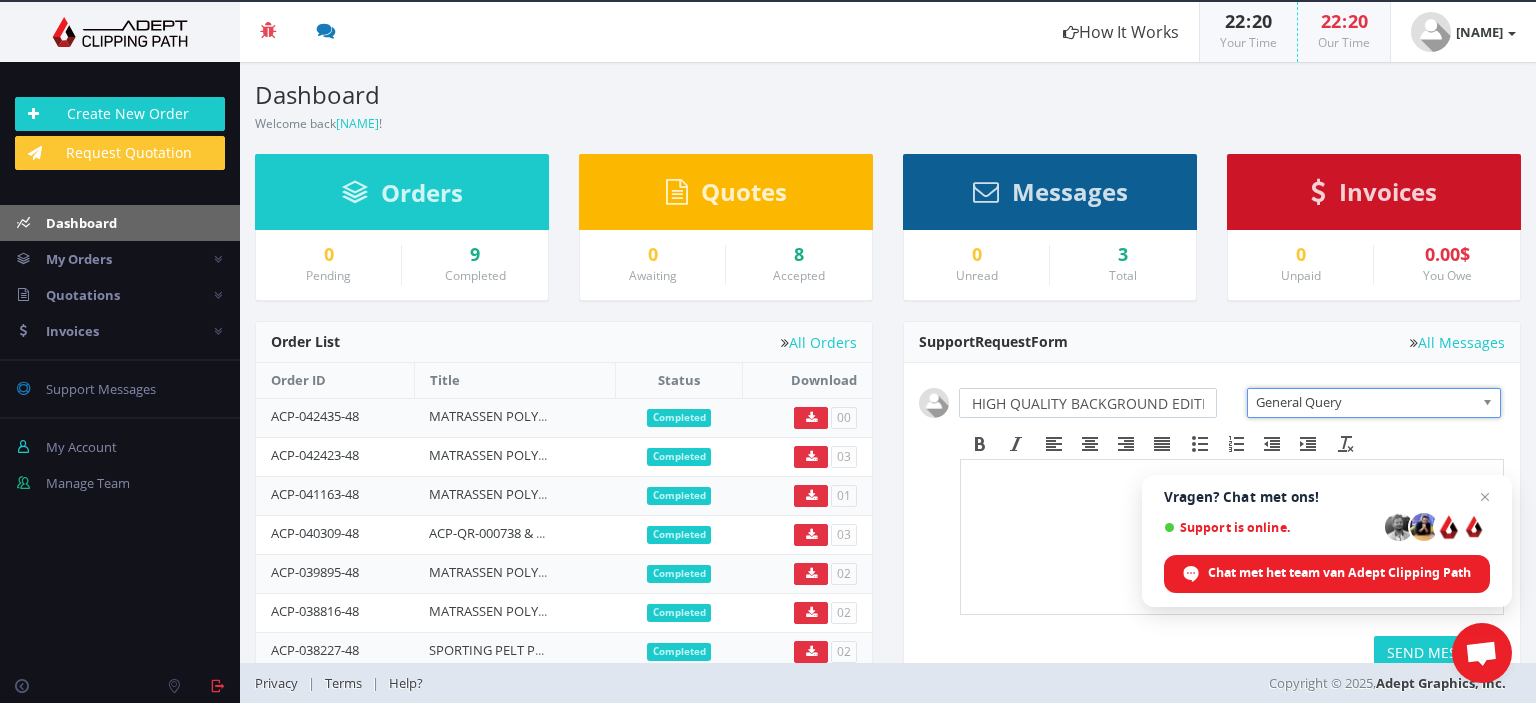 click on "General Query" at bounding box center [1365, 402] 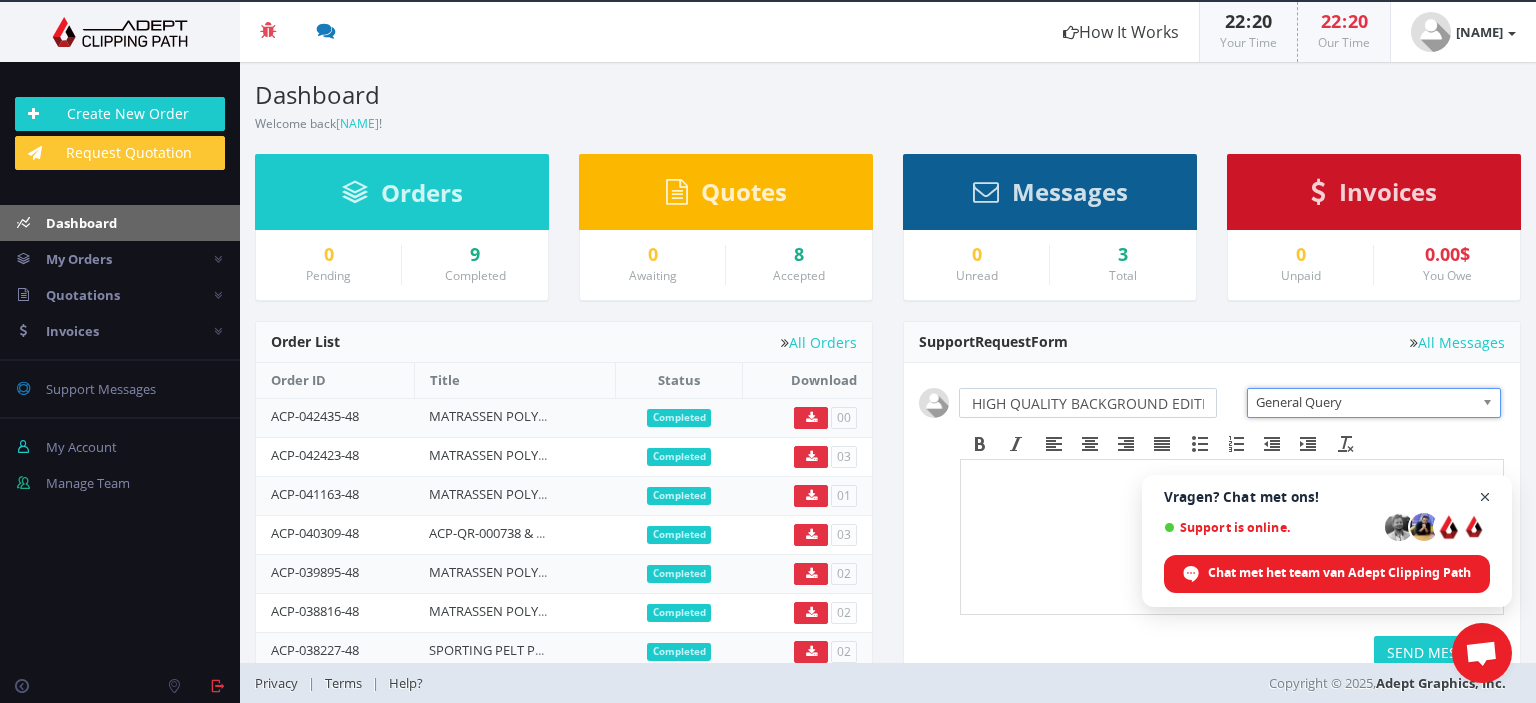 click at bounding box center (1485, 497) 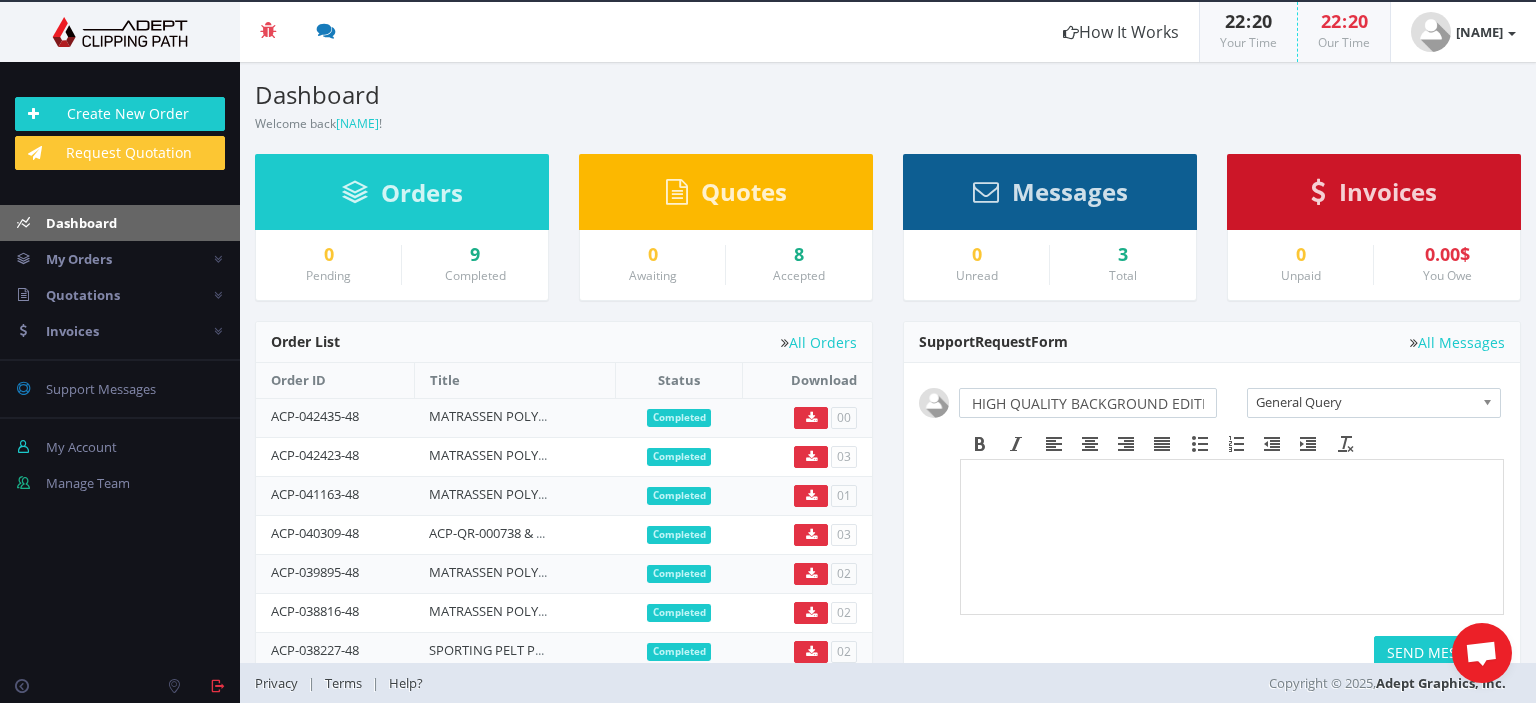 click at bounding box center (1232, 477) 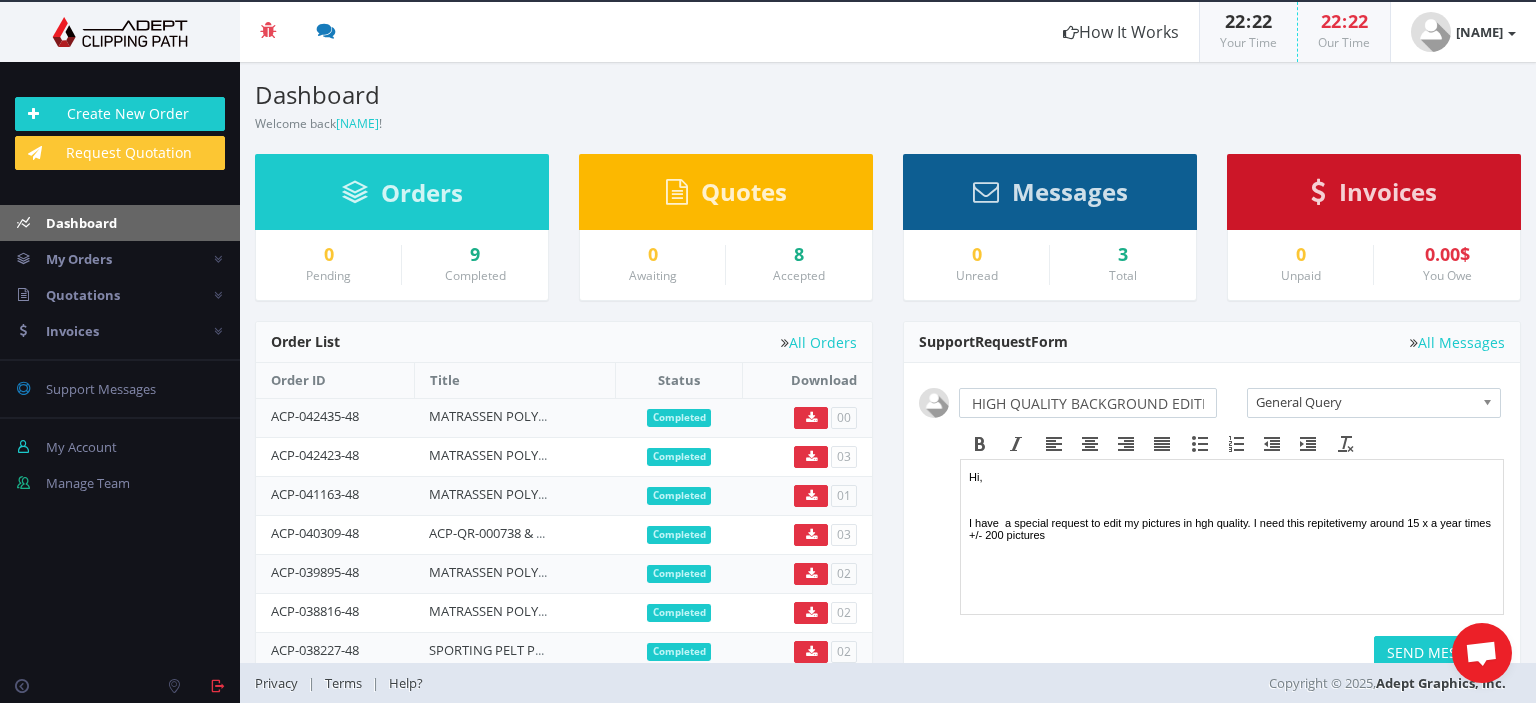 click at bounding box center [1232, 558] 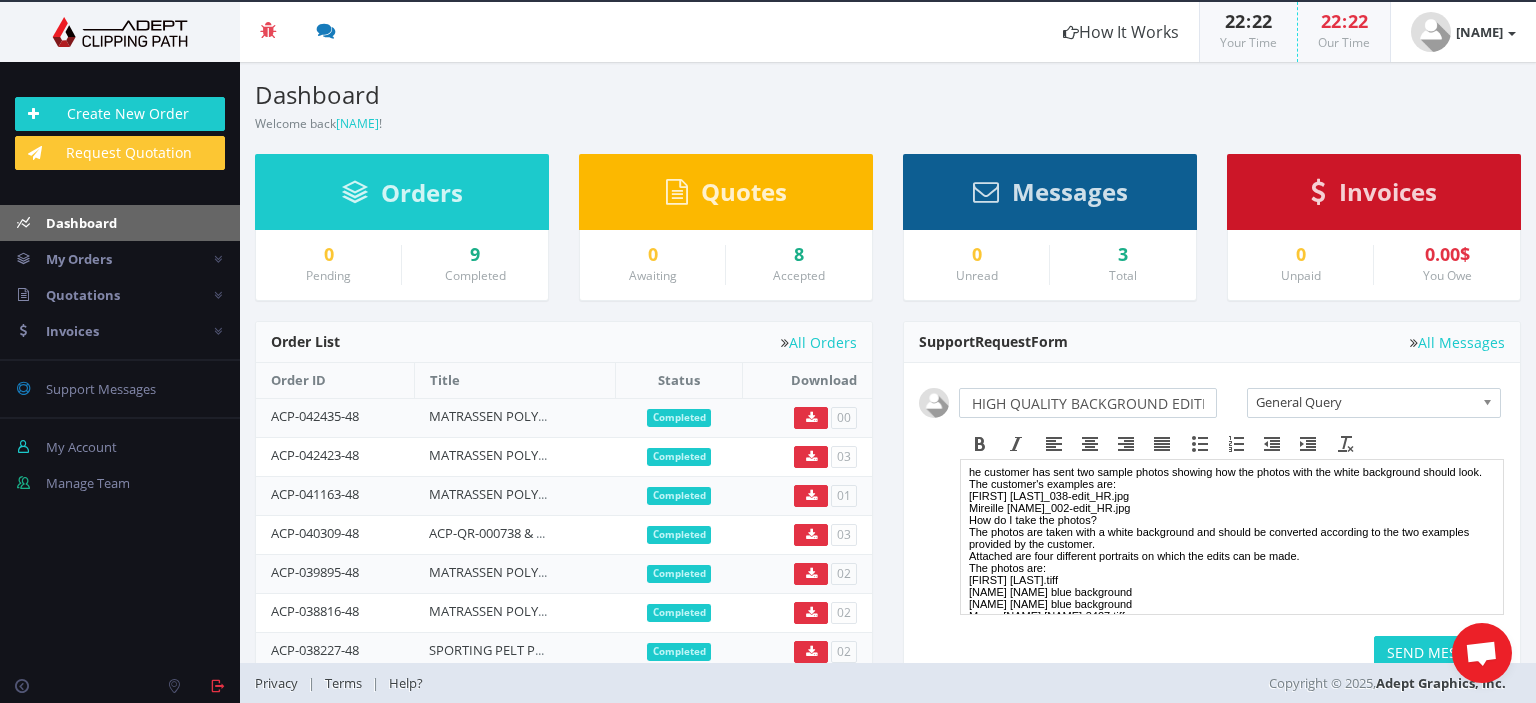scroll, scrollTop: 87, scrollLeft: 0, axis: vertical 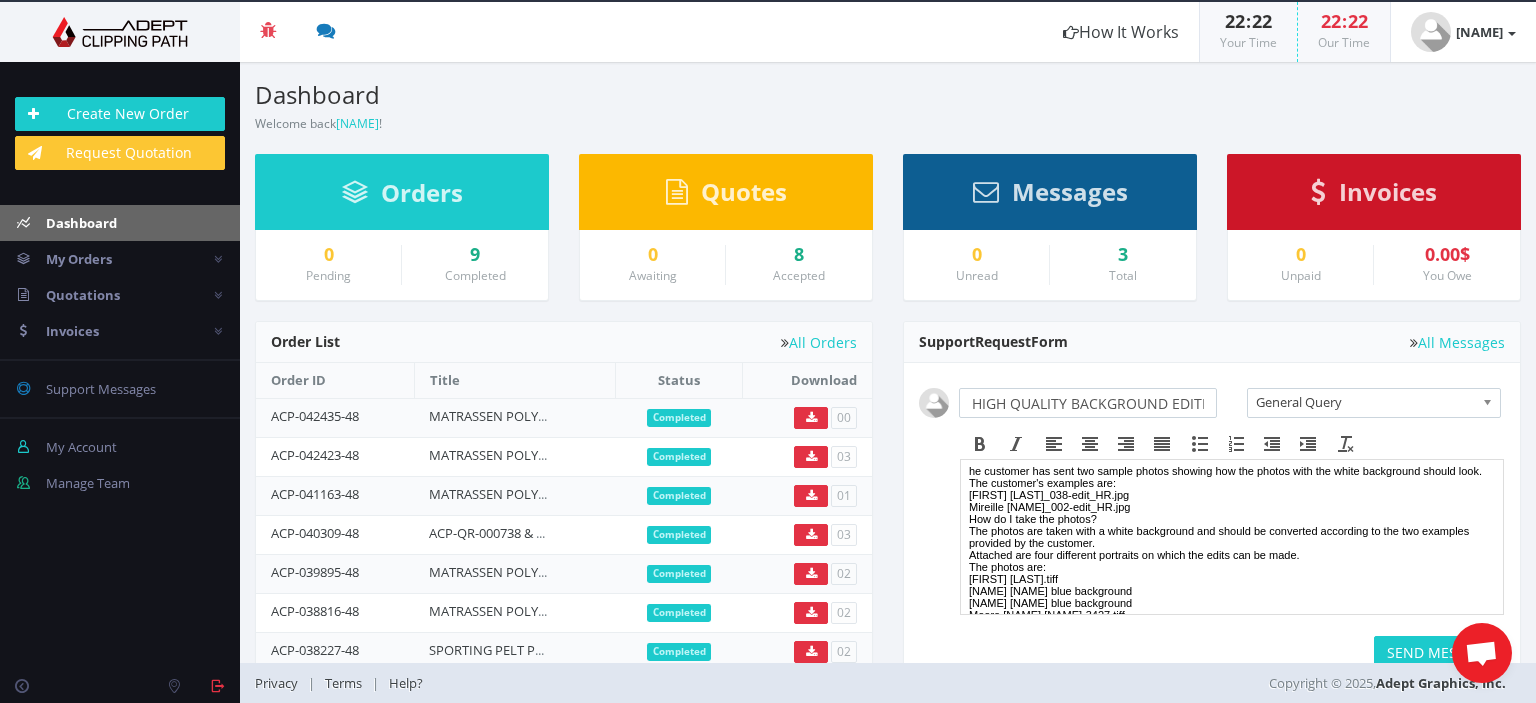 click on "he customer has sent two sample photos showing how the photos with the white background should look. The customer's examples are: Aurelie Diela_038-edit_HR.jpg Mireille Coudron_002-edit_HR.jpg How do I take the photos? The photos are taken with a white background and should be converted according to the two examples provided by the customer. Attached are four different portraits on which the edits can be made. The photos are: Moore Declerck Sharissa-3633.tiff Moore Demets Mieke-4985.tiff Moore Derie Linsey-5136.tiff Moore Misseaen Lara-3427.tiff I had already tried this myself using Photoshop, and these are the photos I ended up with: Misseaen Lara blue background Declerck Charissa blue background The customer gave me the following three comments on the photos: 1. There is a white glow around the photo, which needs to be removed. 2. The hairline is not right, it is too flat. 3. General comment: the photo looks too fake. How can I fix this? Preferably in Lightroom, as that is easiest. Thanks in advance." at bounding box center [1232, 609] 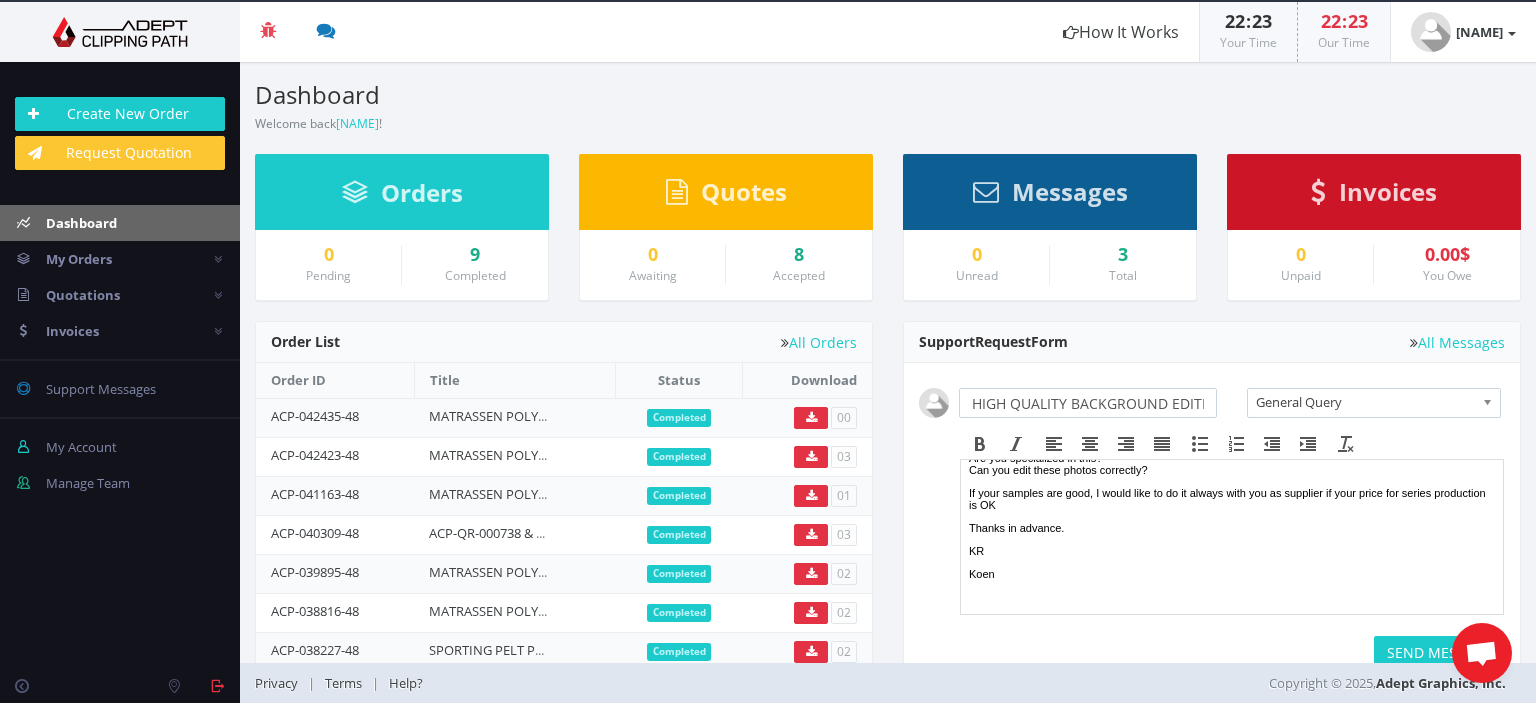 scroll, scrollTop: 476, scrollLeft: 0, axis: vertical 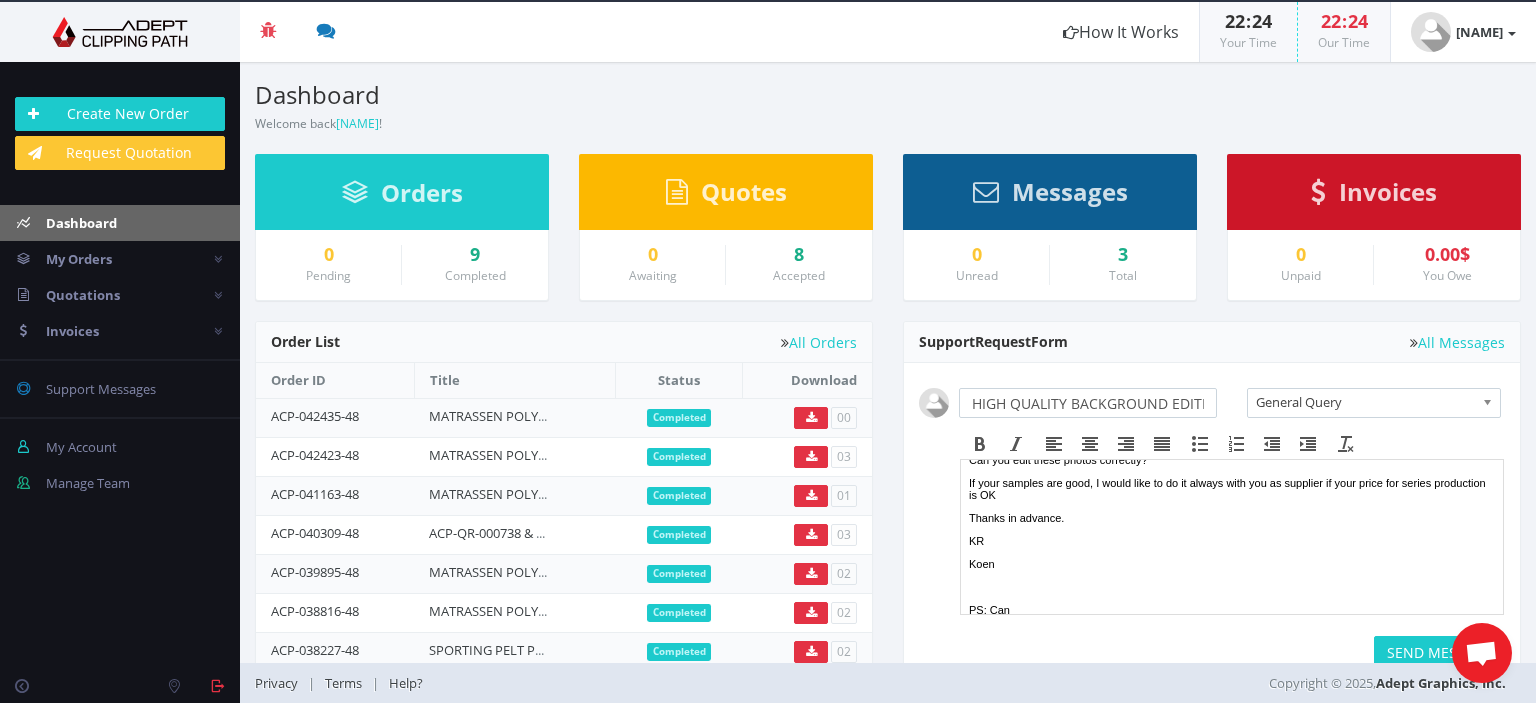 drag, startPoint x: 1022, startPoint y: 601, endPoint x: 1004, endPoint y: 588, distance: 22.203604 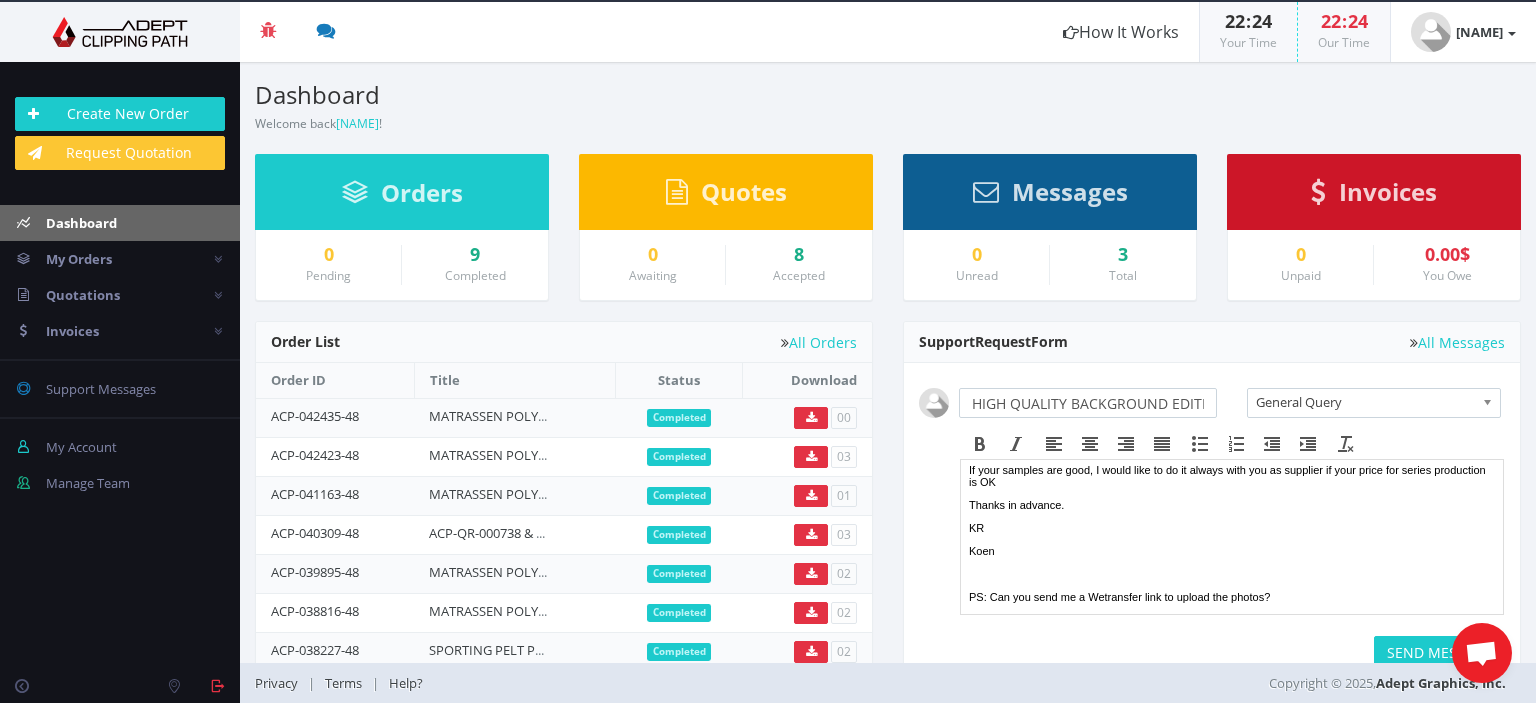 scroll, scrollTop: 500, scrollLeft: 0, axis: vertical 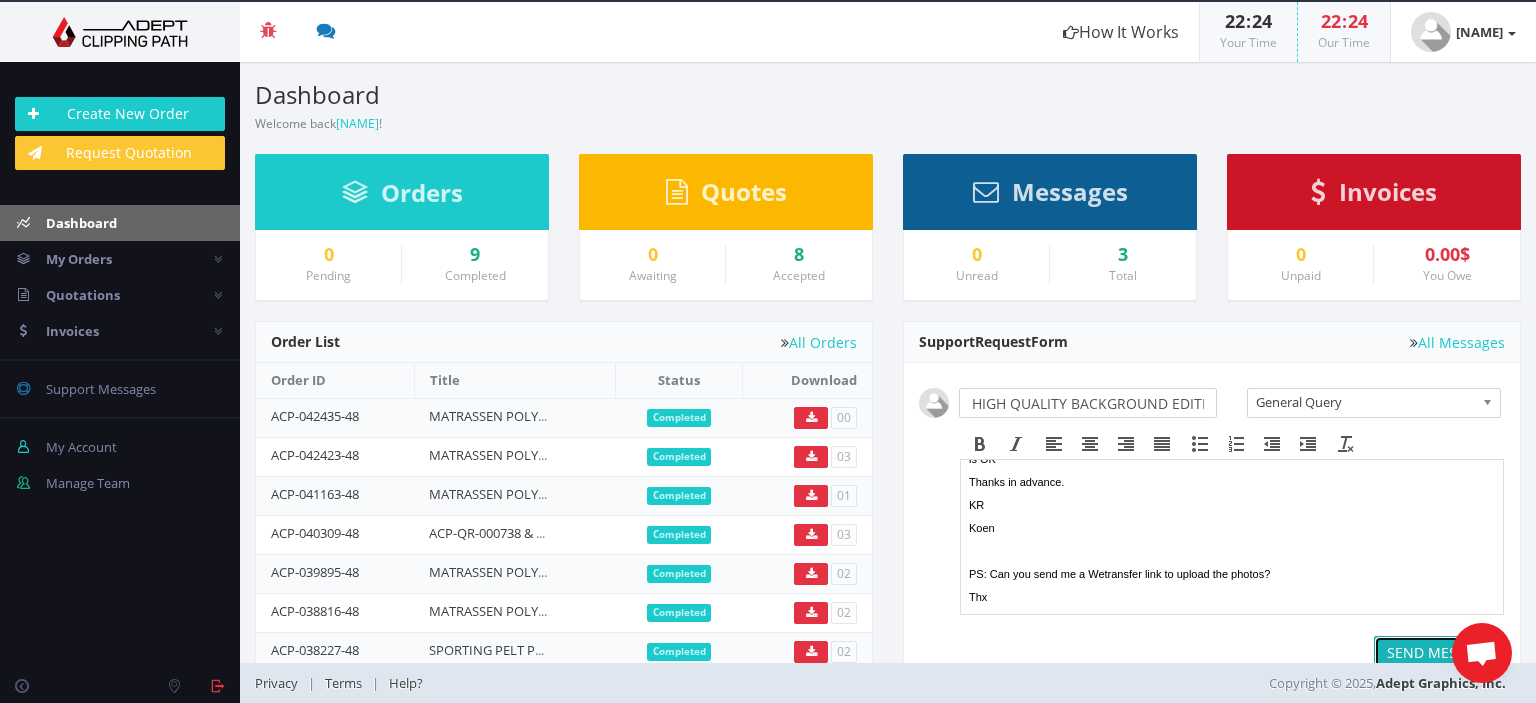 click on "SEND MESSAGE" at bounding box center [1439, 653] 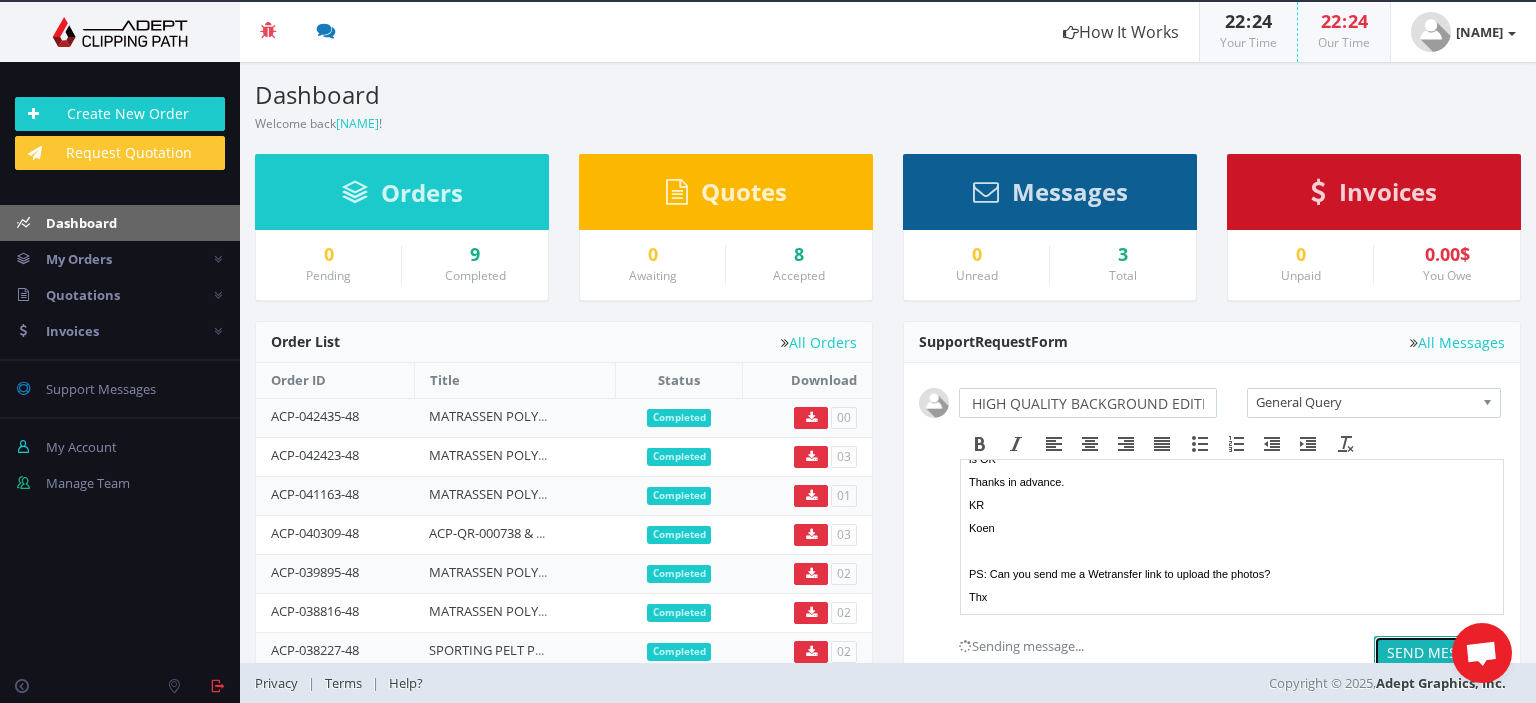 type 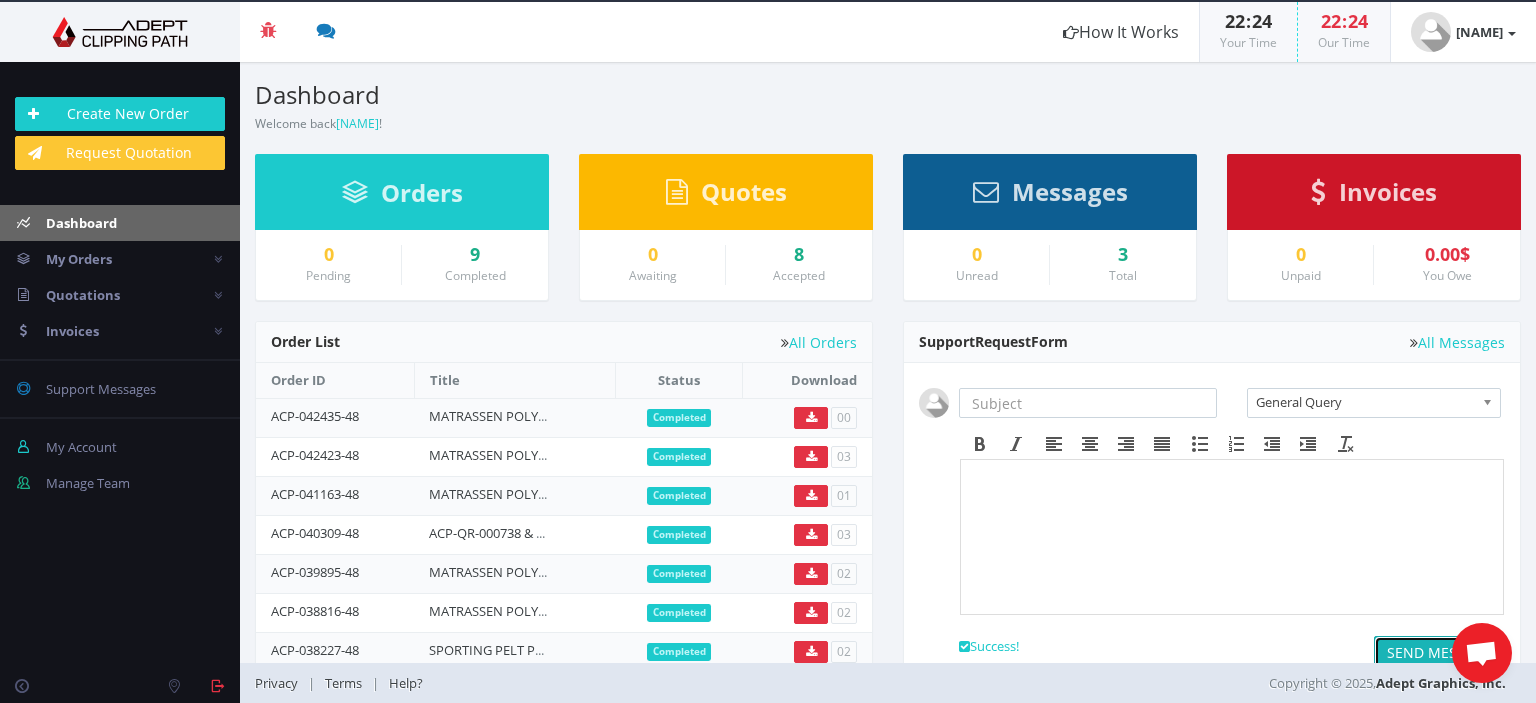scroll, scrollTop: 0, scrollLeft: 0, axis: both 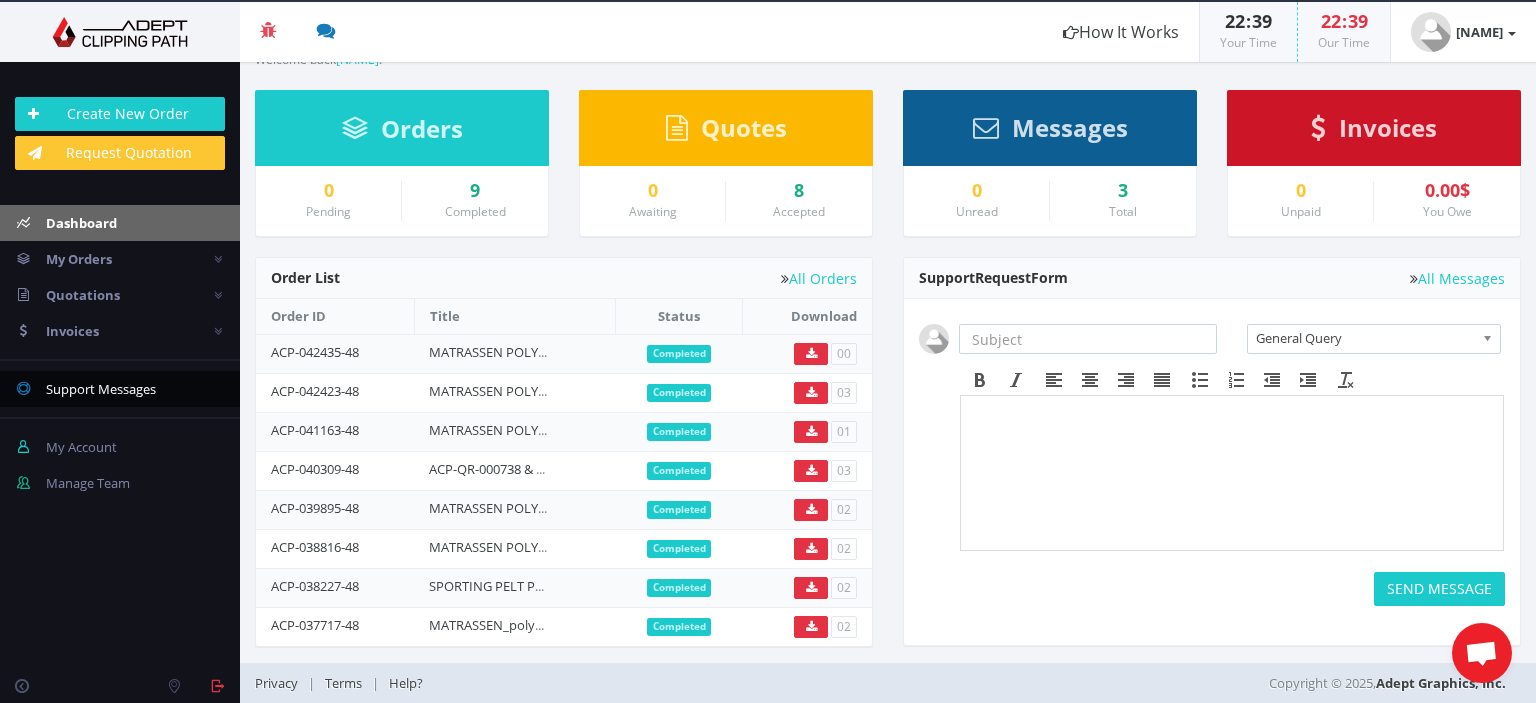 click on "Support Messages" at bounding box center [101, 389] 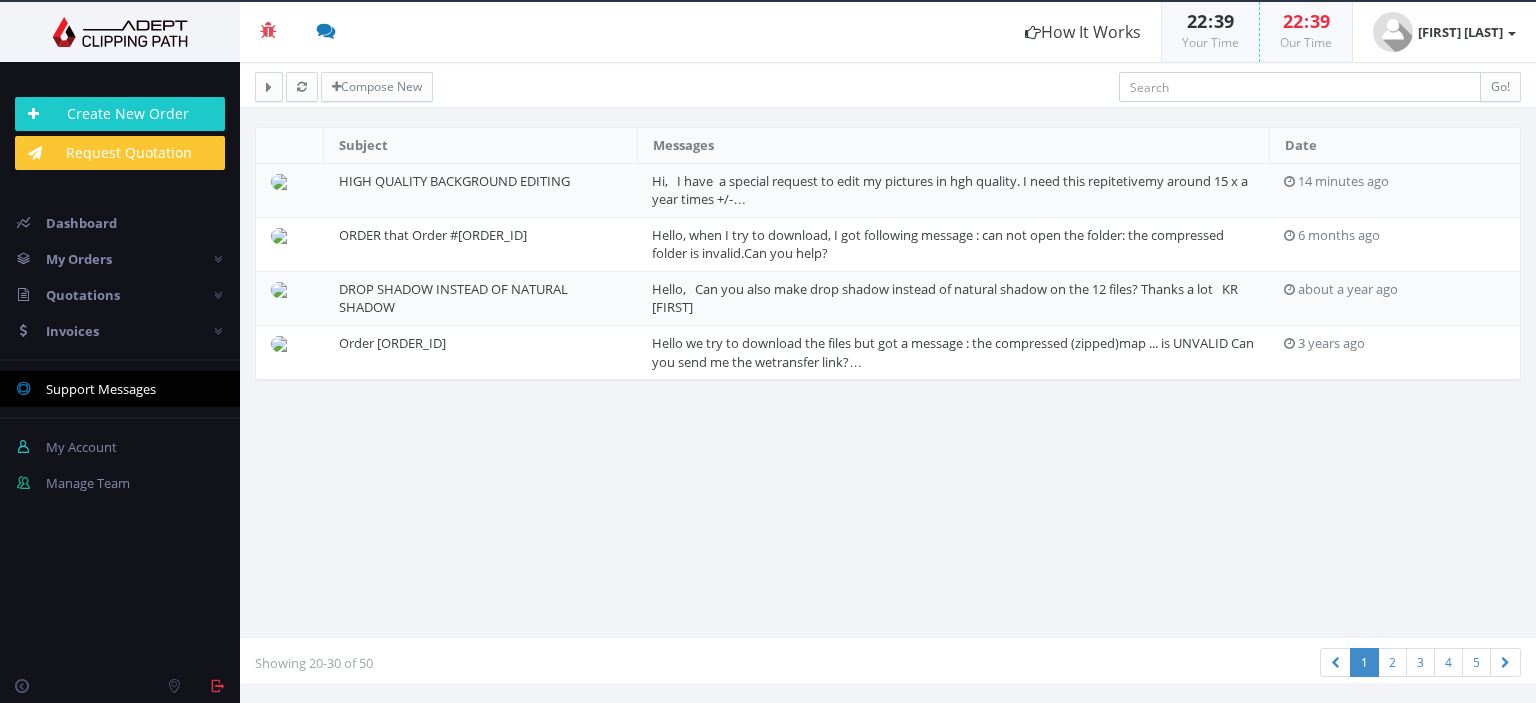 scroll, scrollTop: 0, scrollLeft: 0, axis: both 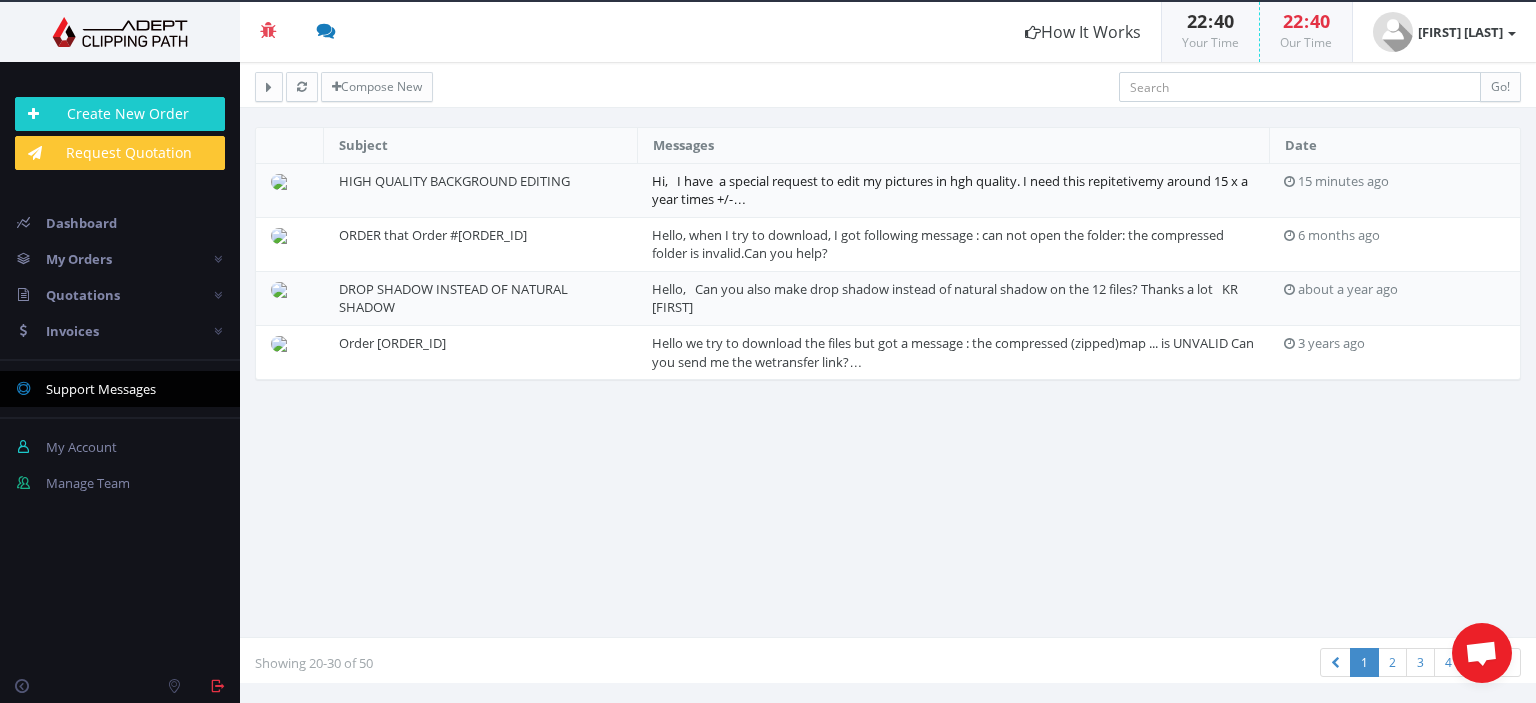 click on "Hi,
I have  a special request to edit my pictures in hgh quality. I need this repitetivemy around 15 x a year times +/-…" at bounding box center [950, 190] 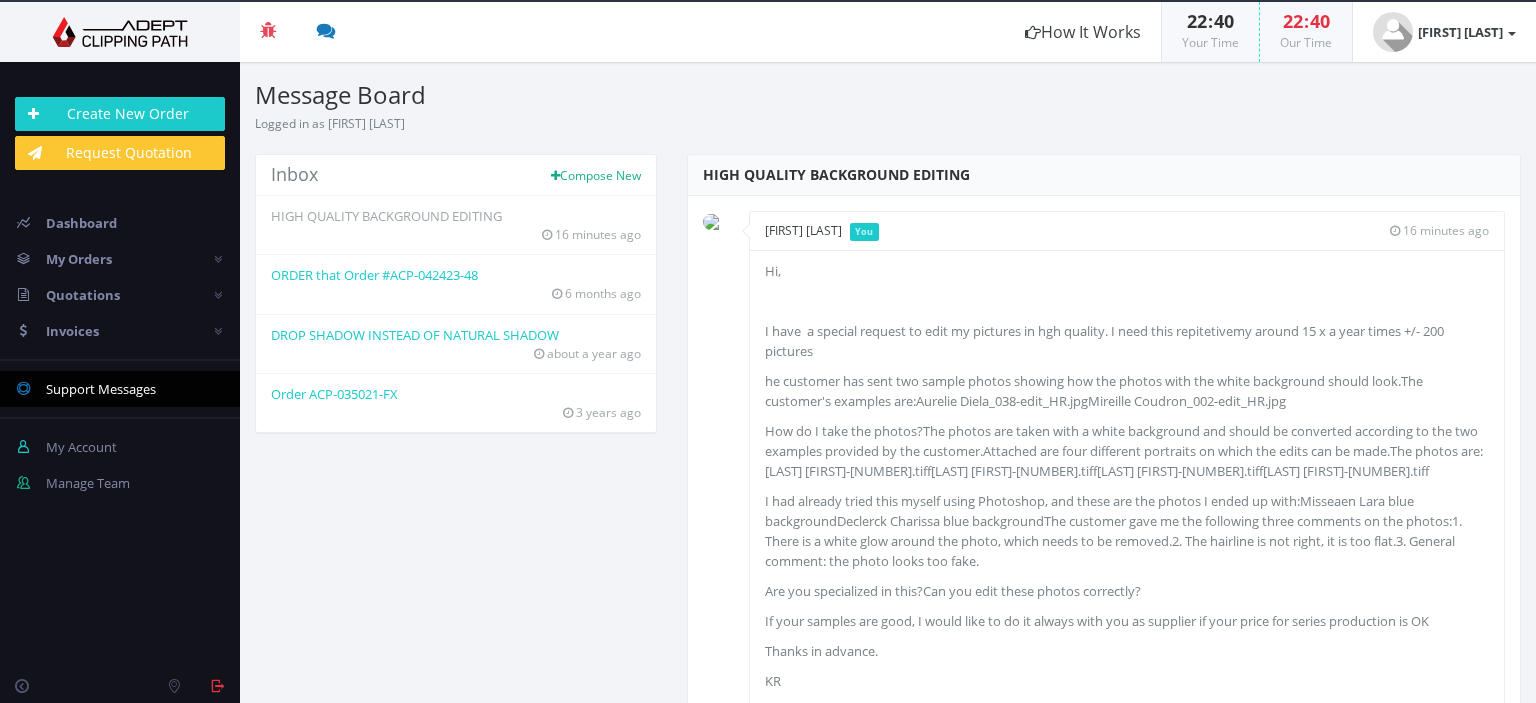 scroll, scrollTop: 0, scrollLeft: 0, axis: both 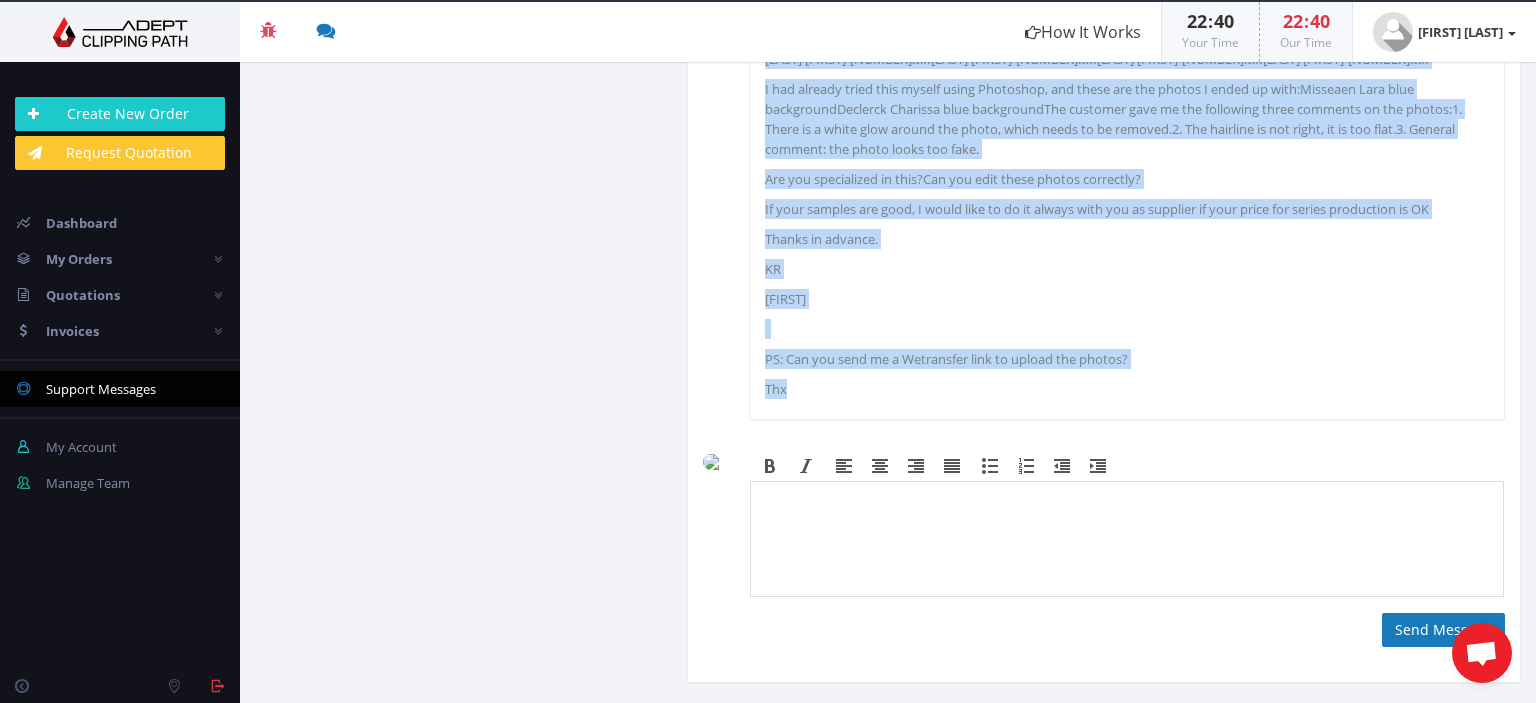 drag, startPoint x: 764, startPoint y: 265, endPoint x: 986, endPoint y: 373, distance: 246.87648 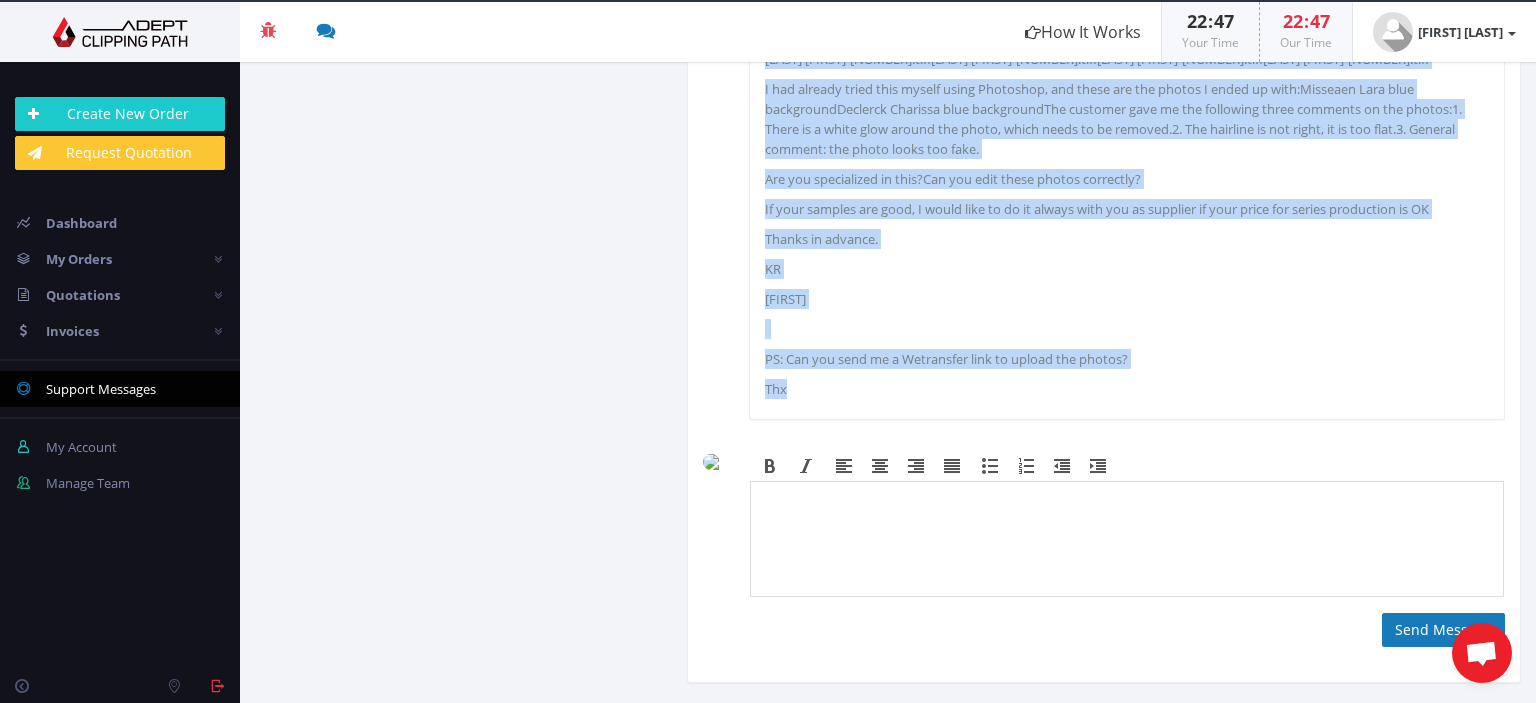 scroll, scrollTop: 0, scrollLeft: 0, axis: both 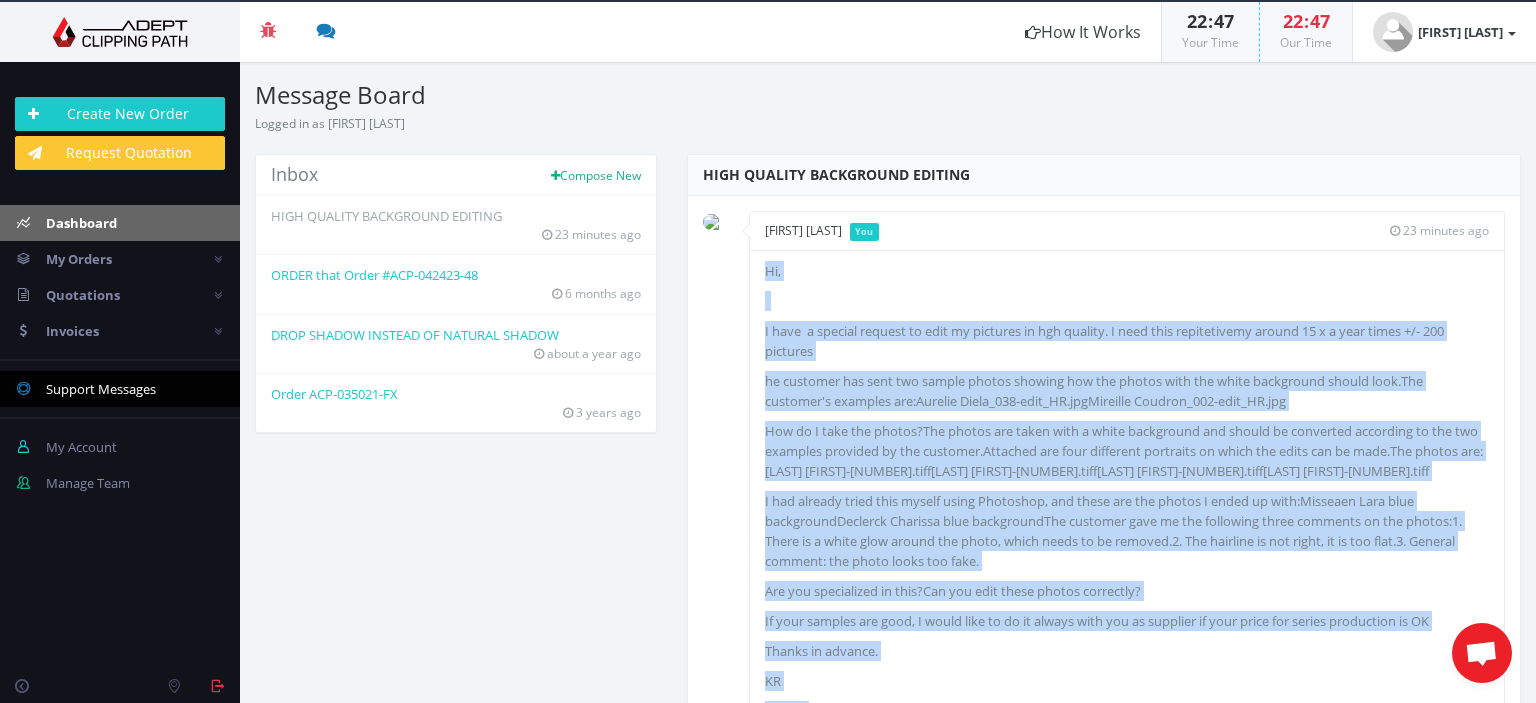click on "Dashboard" at bounding box center (120, 223) 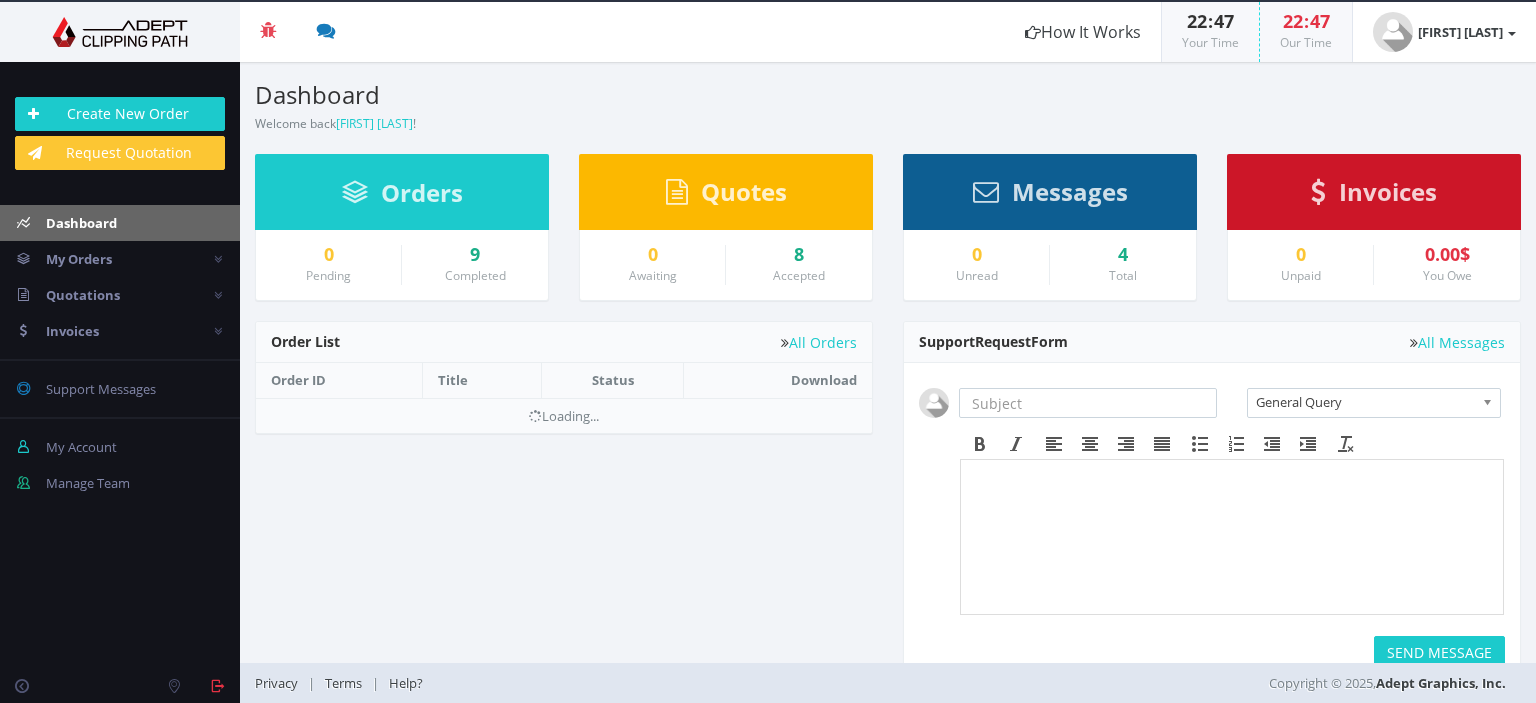 scroll, scrollTop: 0, scrollLeft: 0, axis: both 